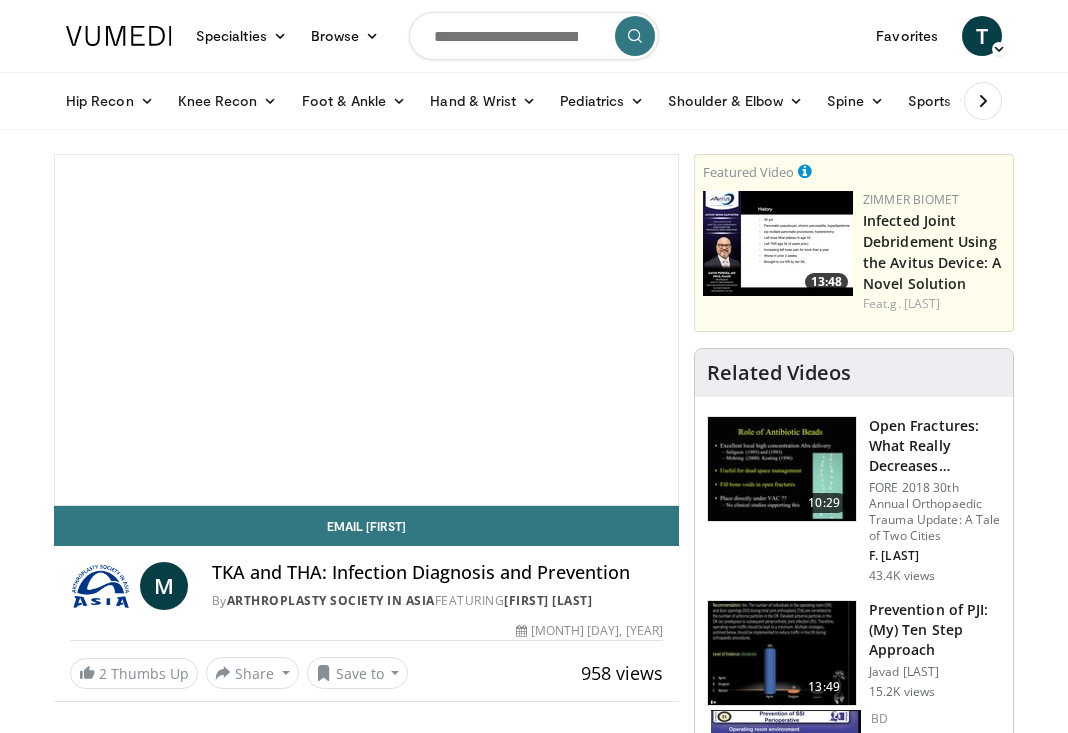 scroll, scrollTop: 0, scrollLeft: 0, axis: both 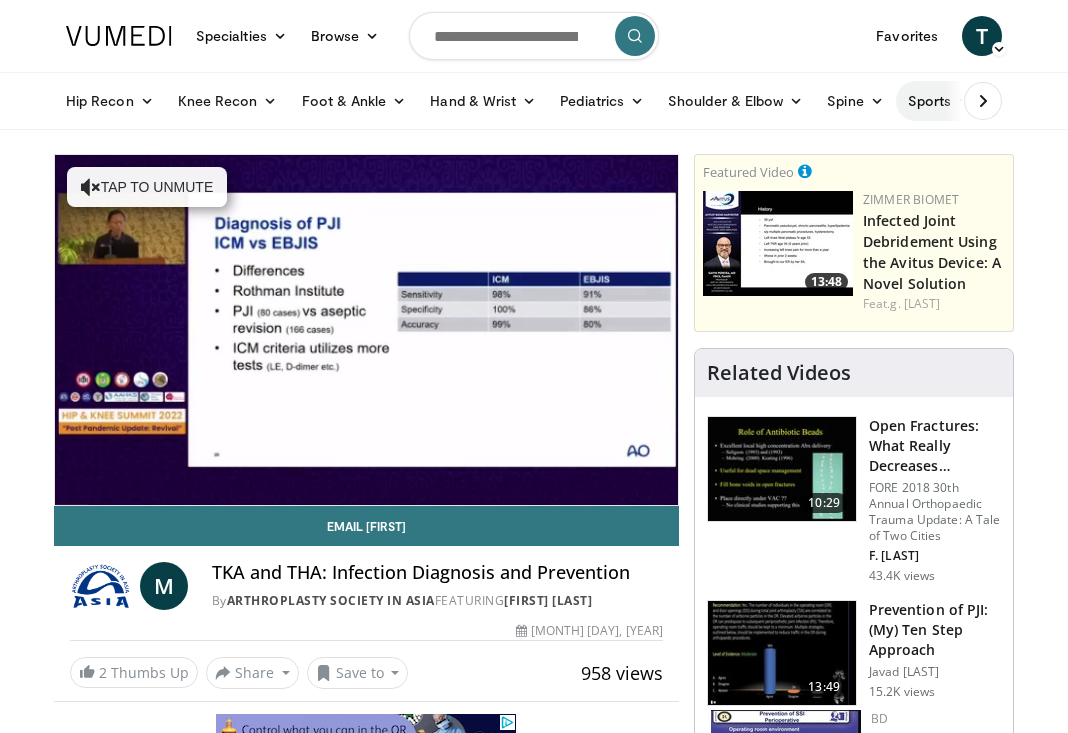click on "Sports" at bounding box center (940, 101) 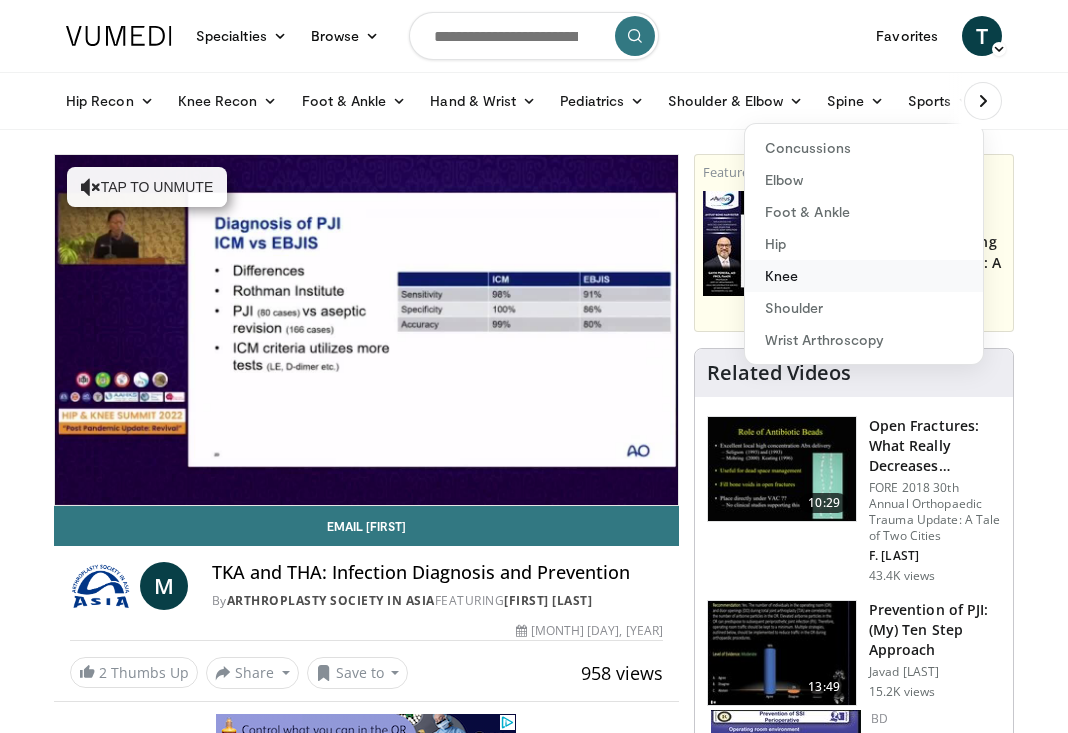 click on "Knee" at bounding box center (864, 276) 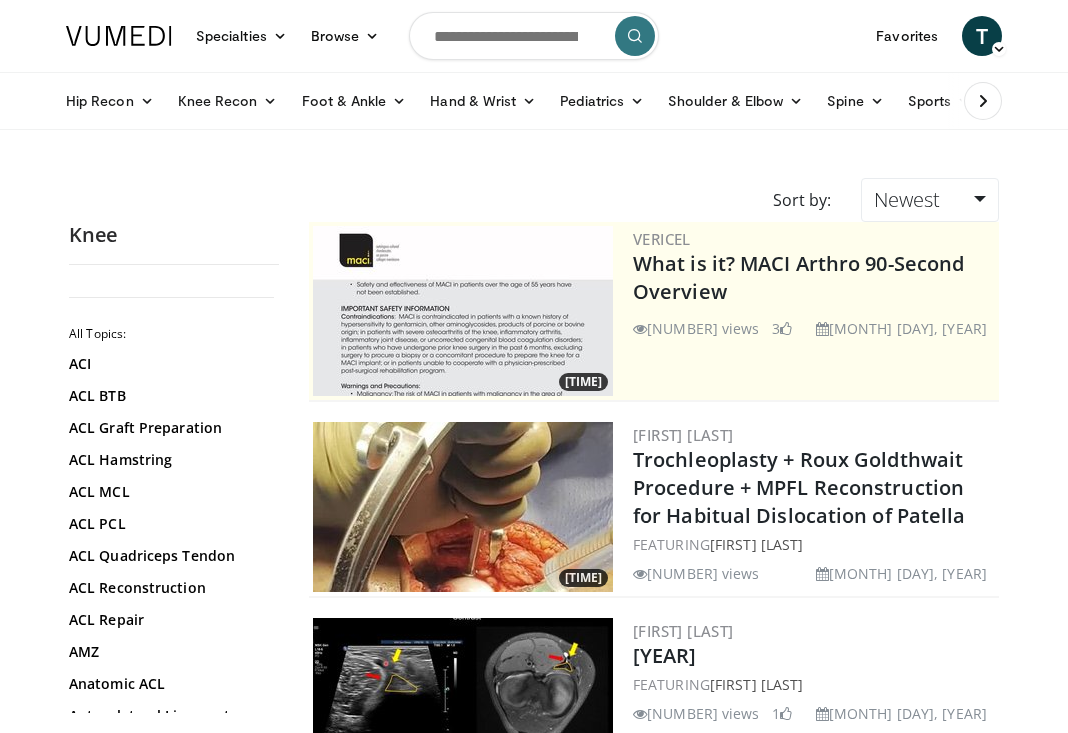 scroll, scrollTop: 0, scrollLeft: 0, axis: both 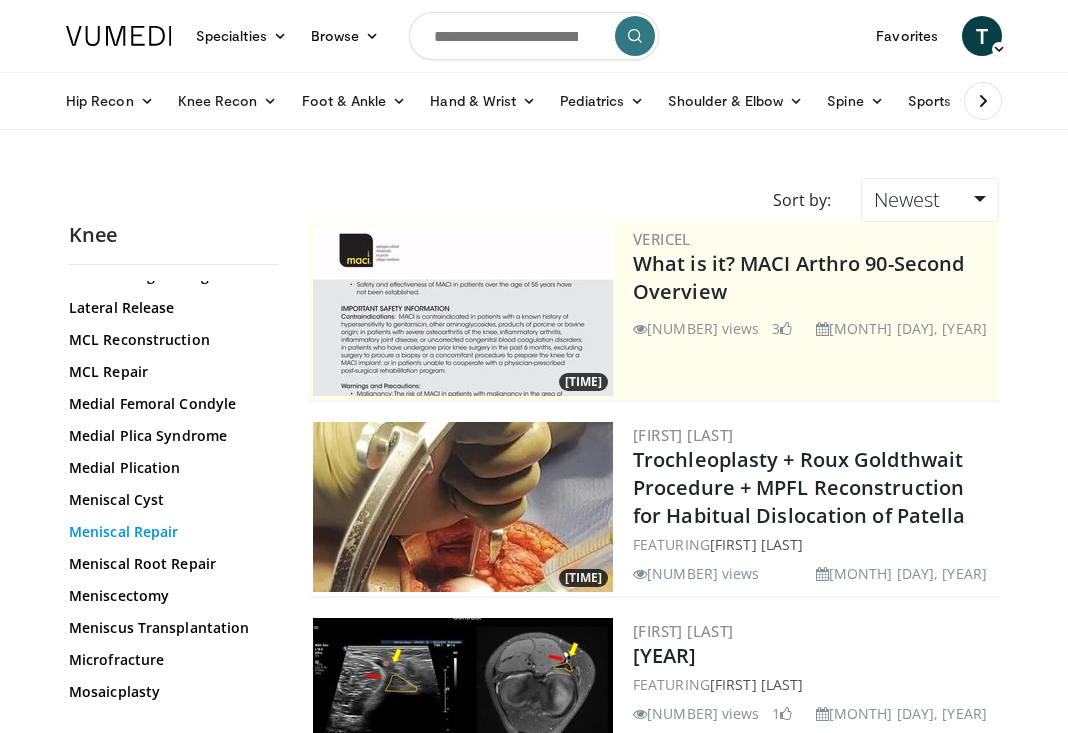 click on "Meniscal Repair" at bounding box center [169, 532] 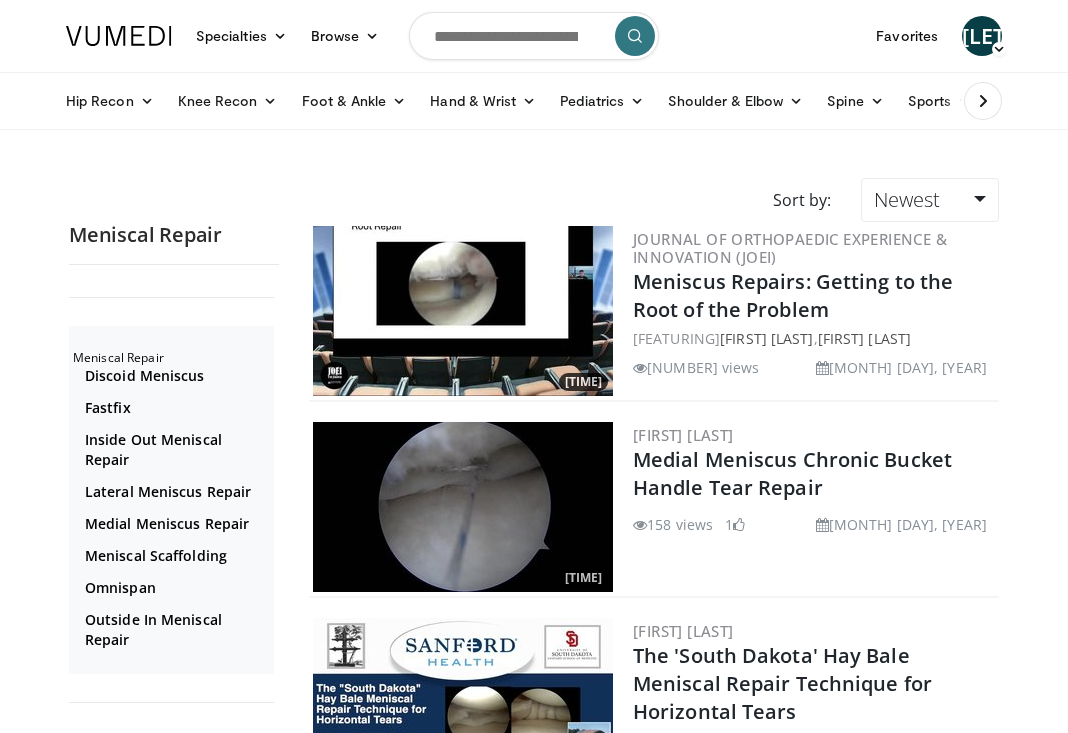 scroll, scrollTop: 0, scrollLeft: 0, axis: both 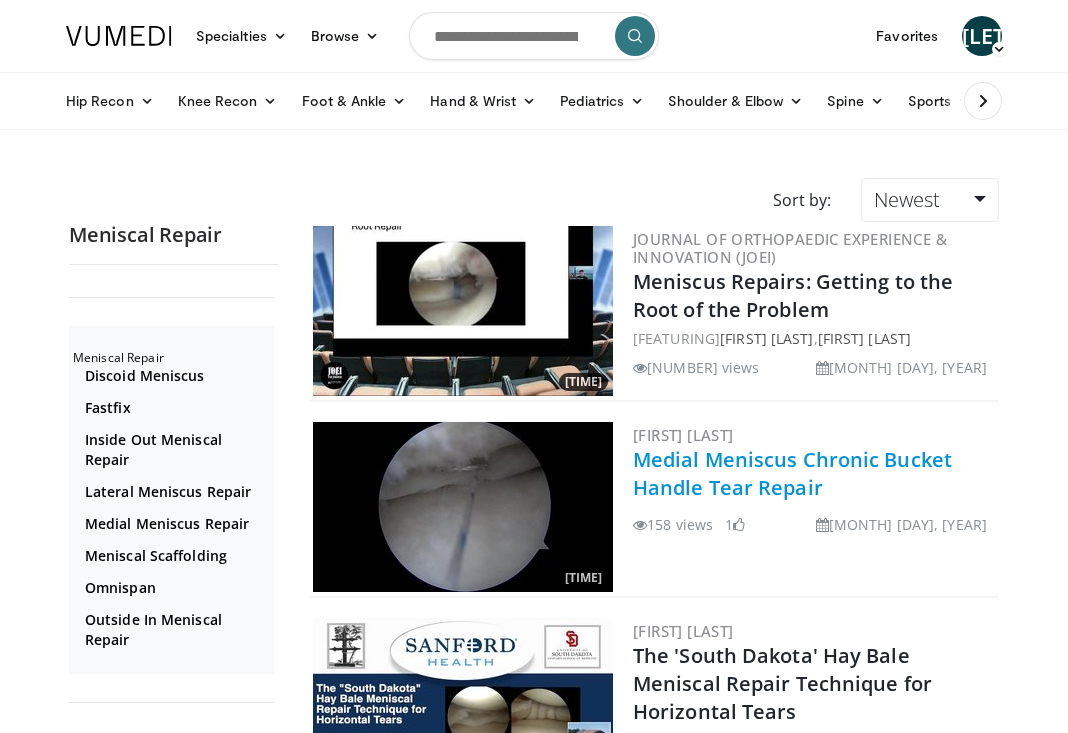 click on "Medial Meniscus Chronic Bucket Handle Tear Repair" at bounding box center (792, 473) 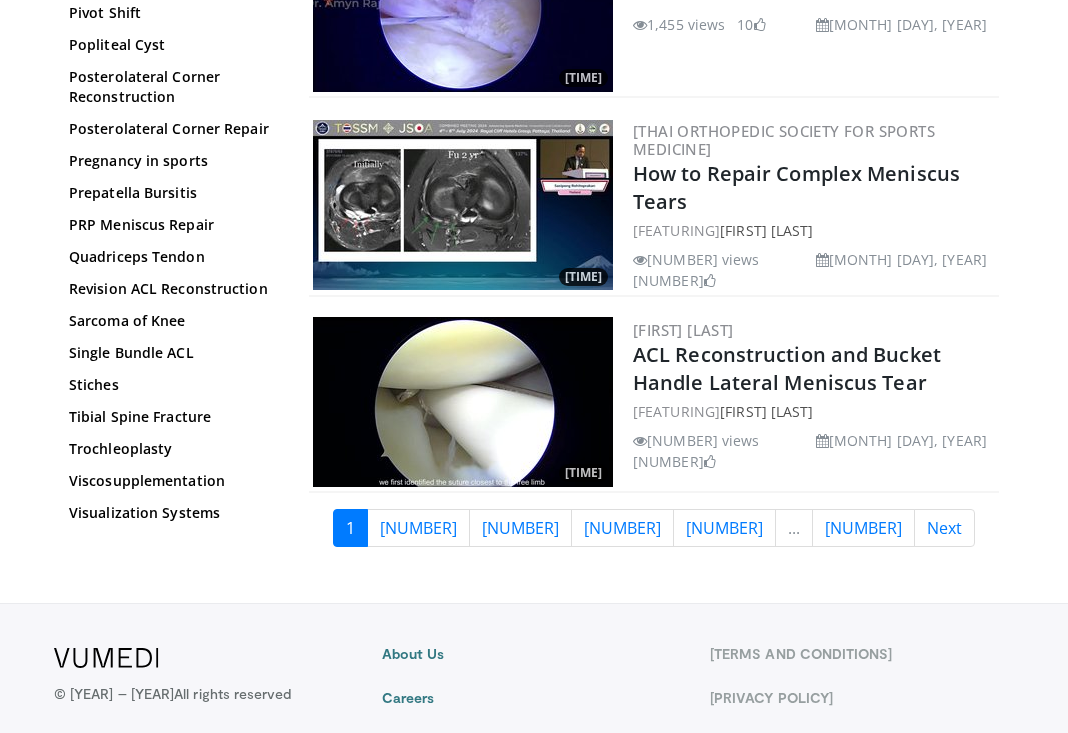 scroll, scrollTop: 4872, scrollLeft: 0, axis: vertical 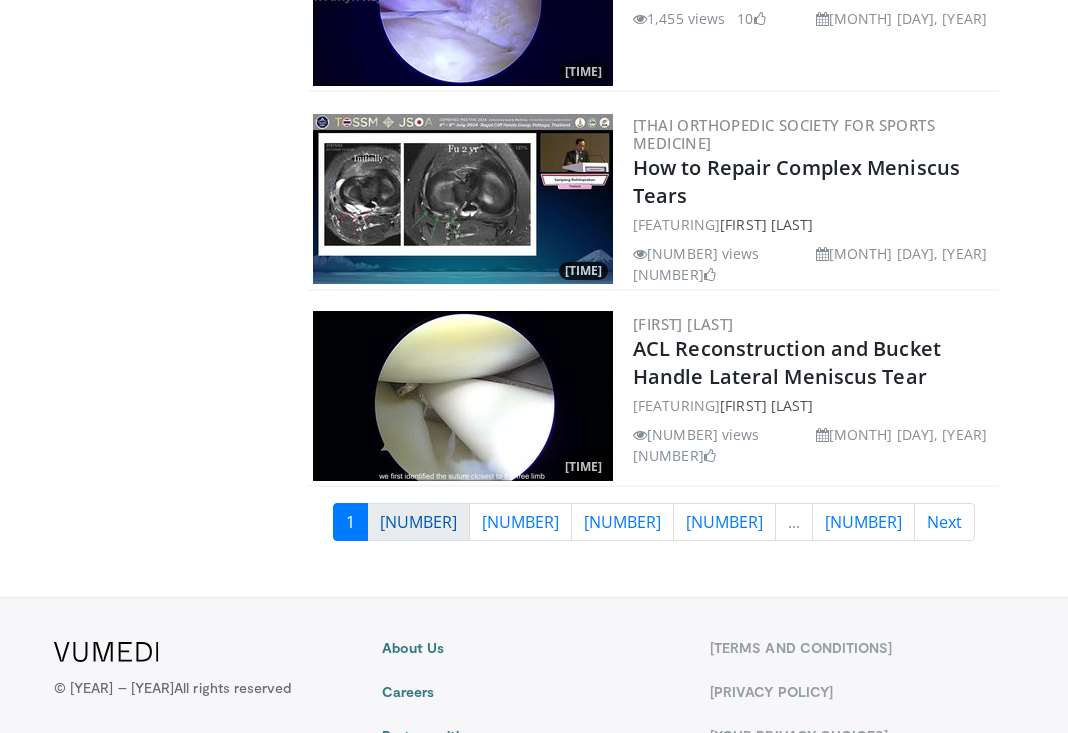 click on "2" at bounding box center [418, 522] 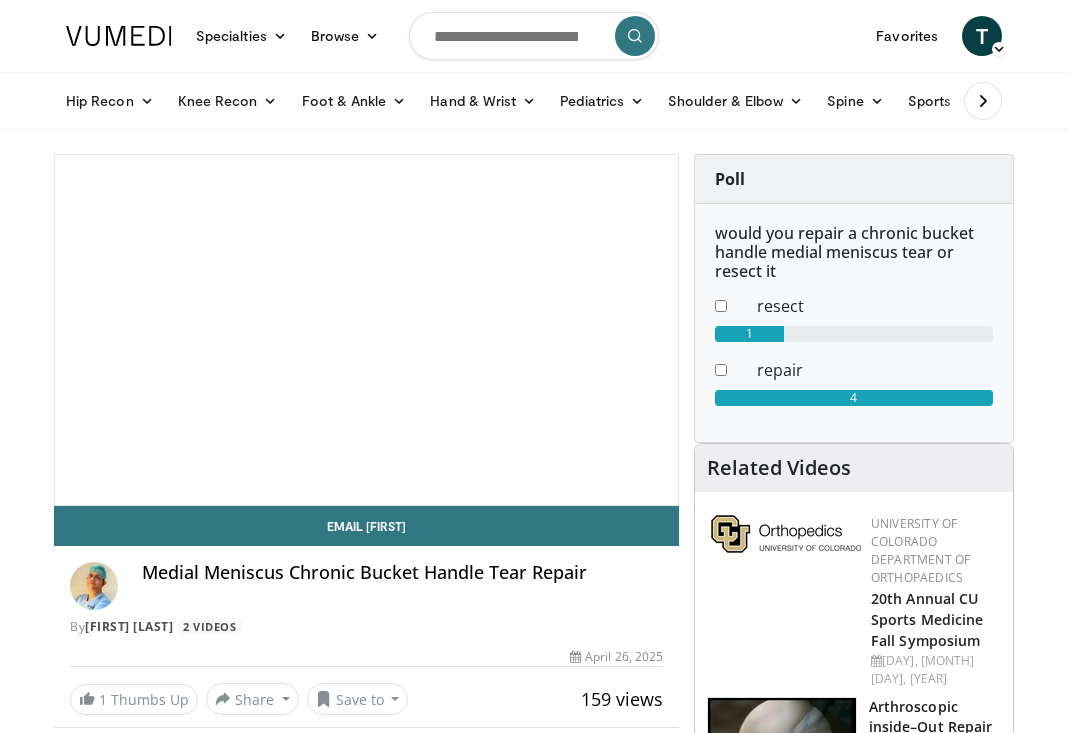 scroll, scrollTop: 0, scrollLeft: 0, axis: both 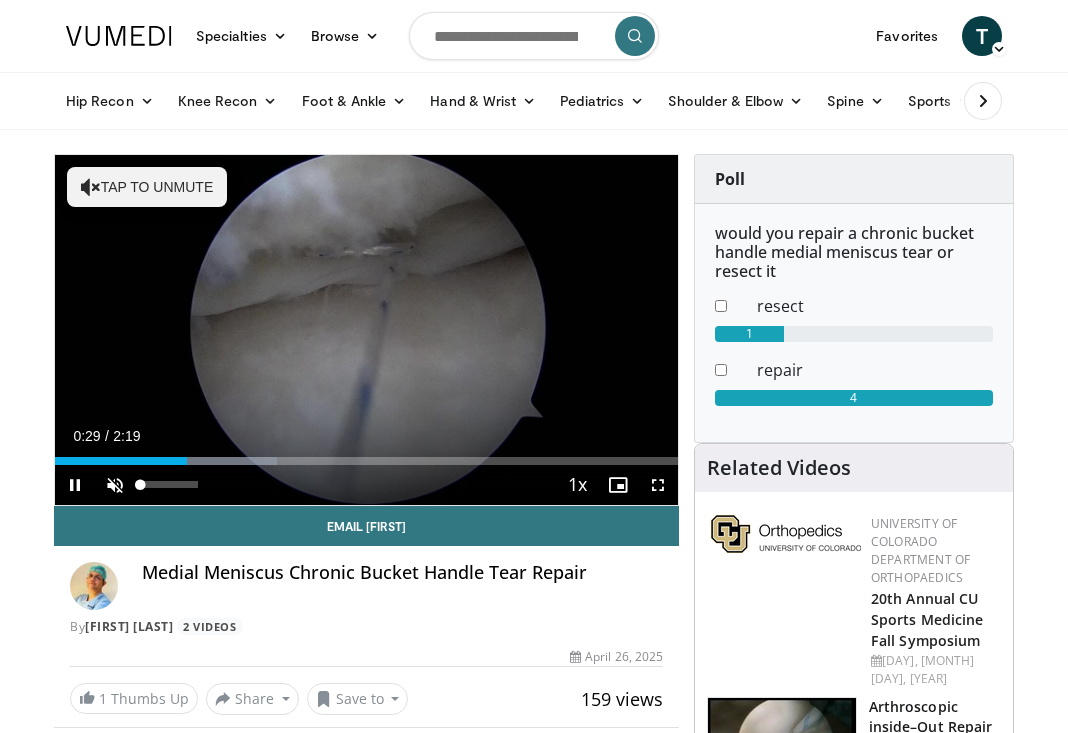 click at bounding box center (115, 485) 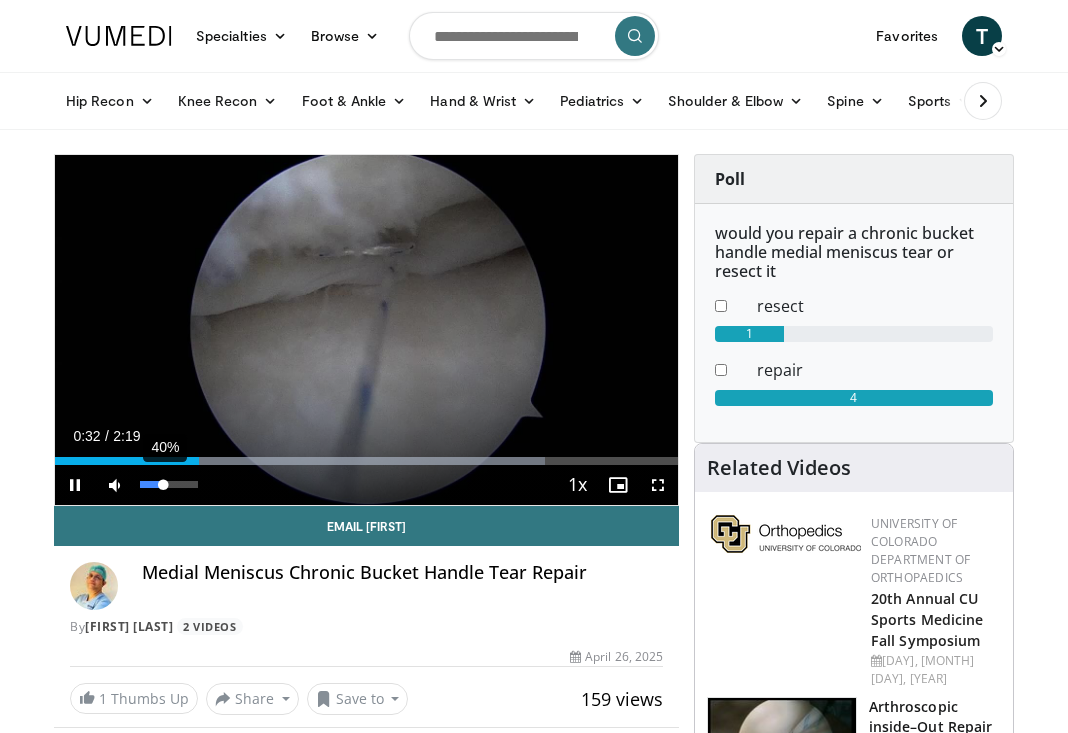 click on "40%" at bounding box center (168, 484) 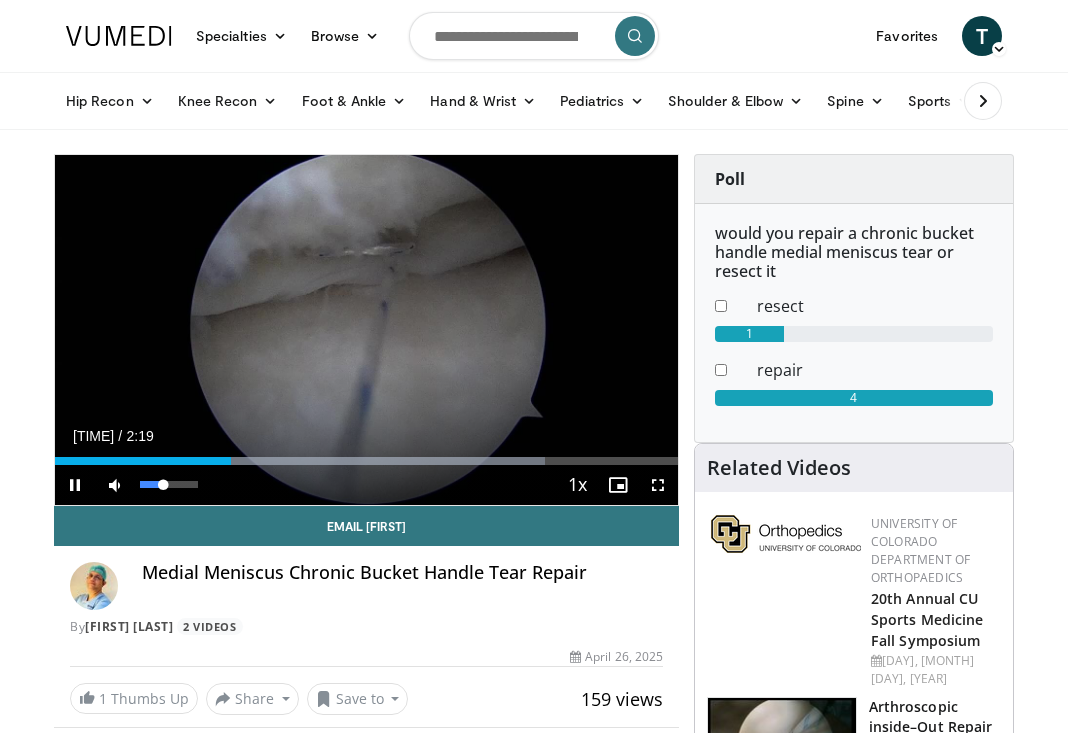 click at bounding box center (115, 485) 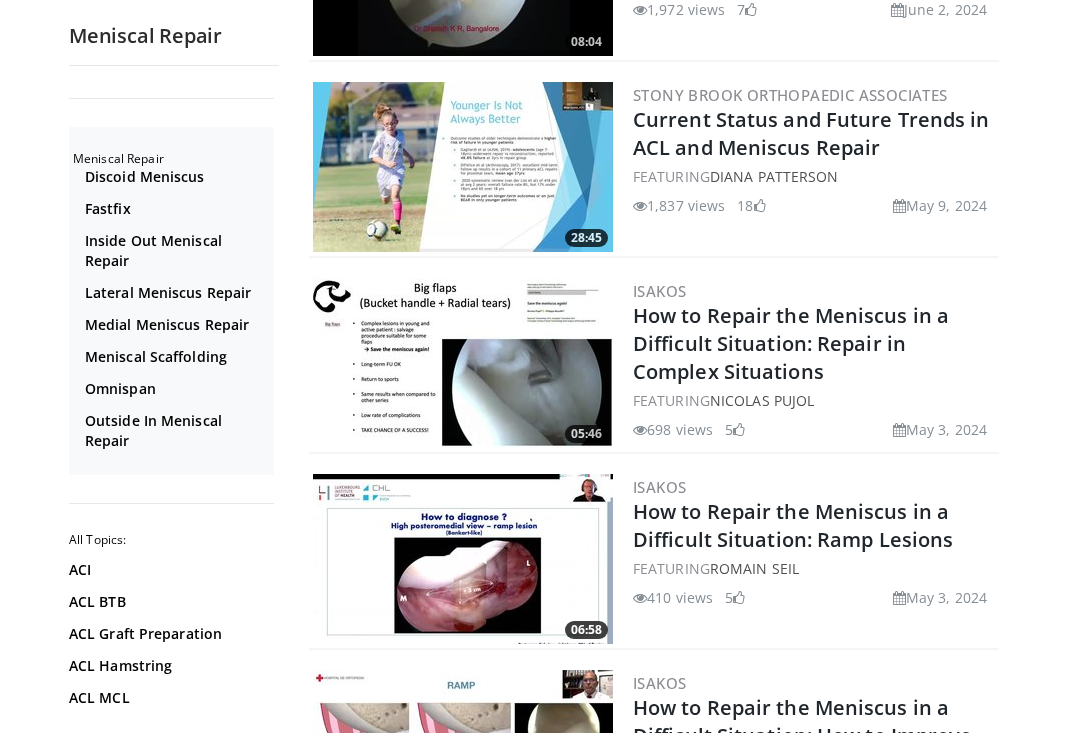 scroll, scrollTop: 674, scrollLeft: 0, axis: vertical 